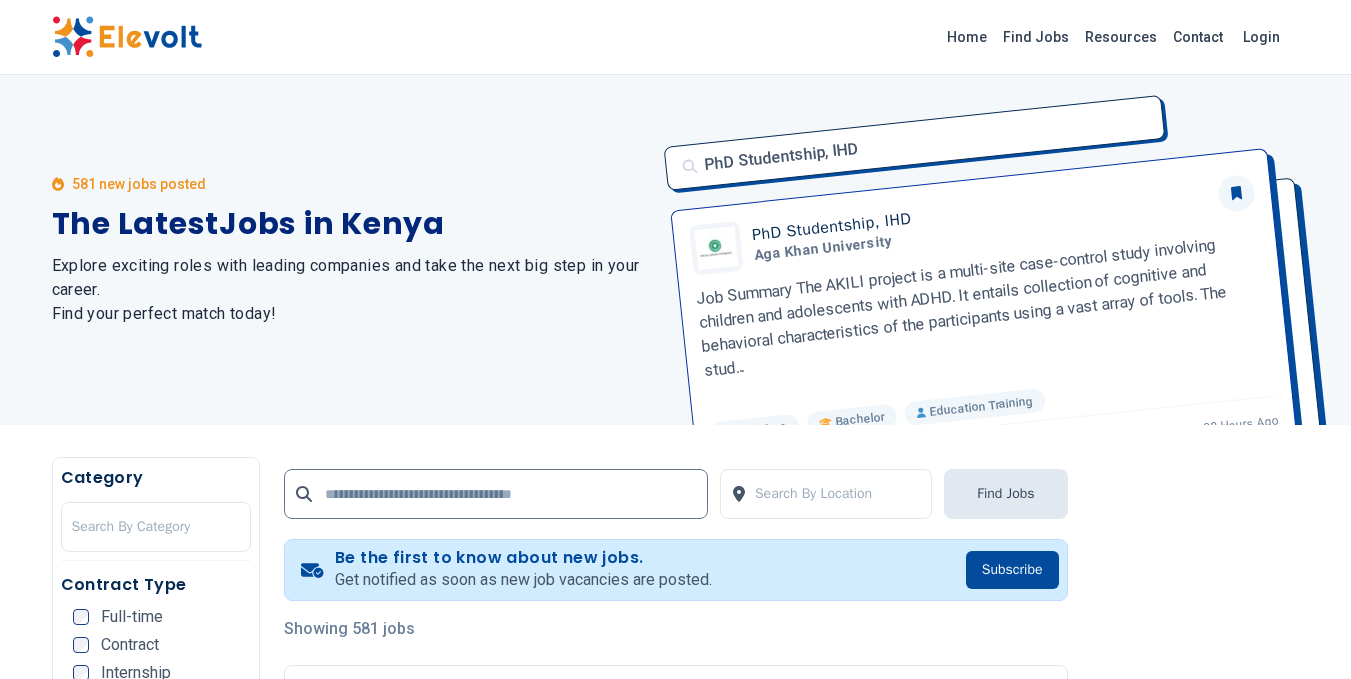 scroll, scrollTop: 280, scrollLeft: 0, axis: vertical 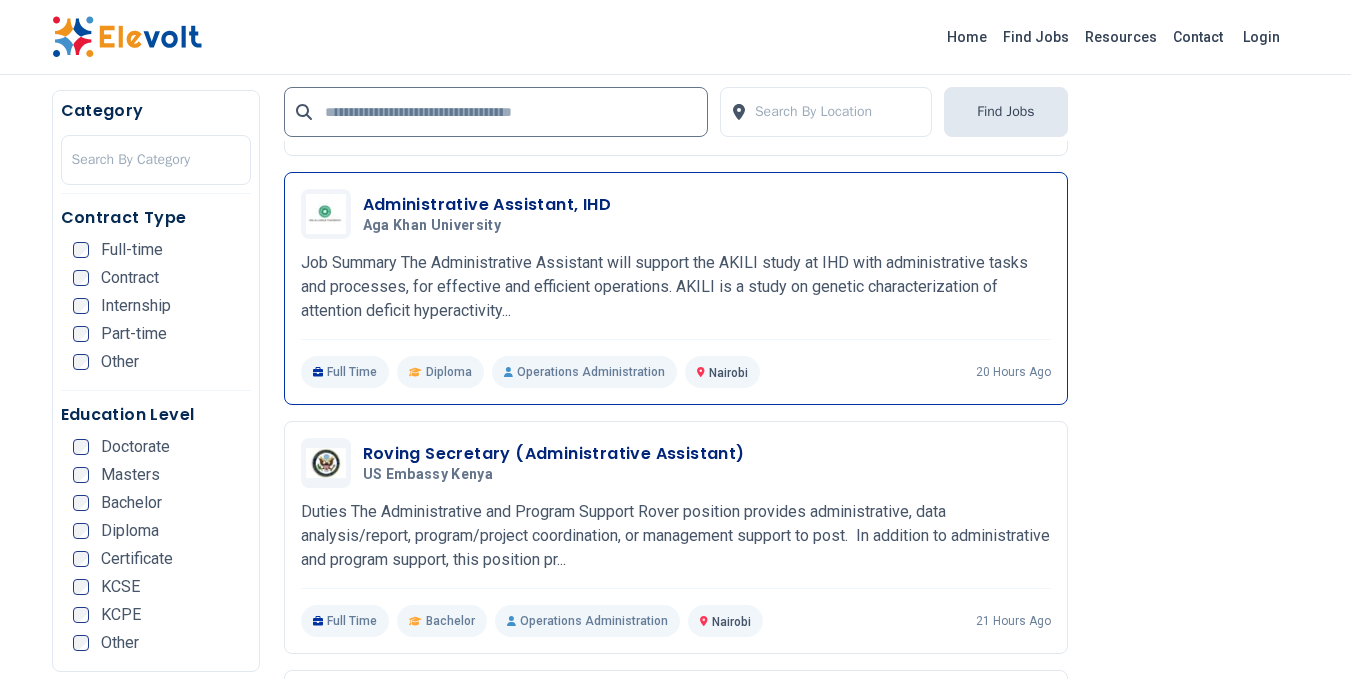 click on "Administrative Assistant, IHD" at bounding box center [487, 205] 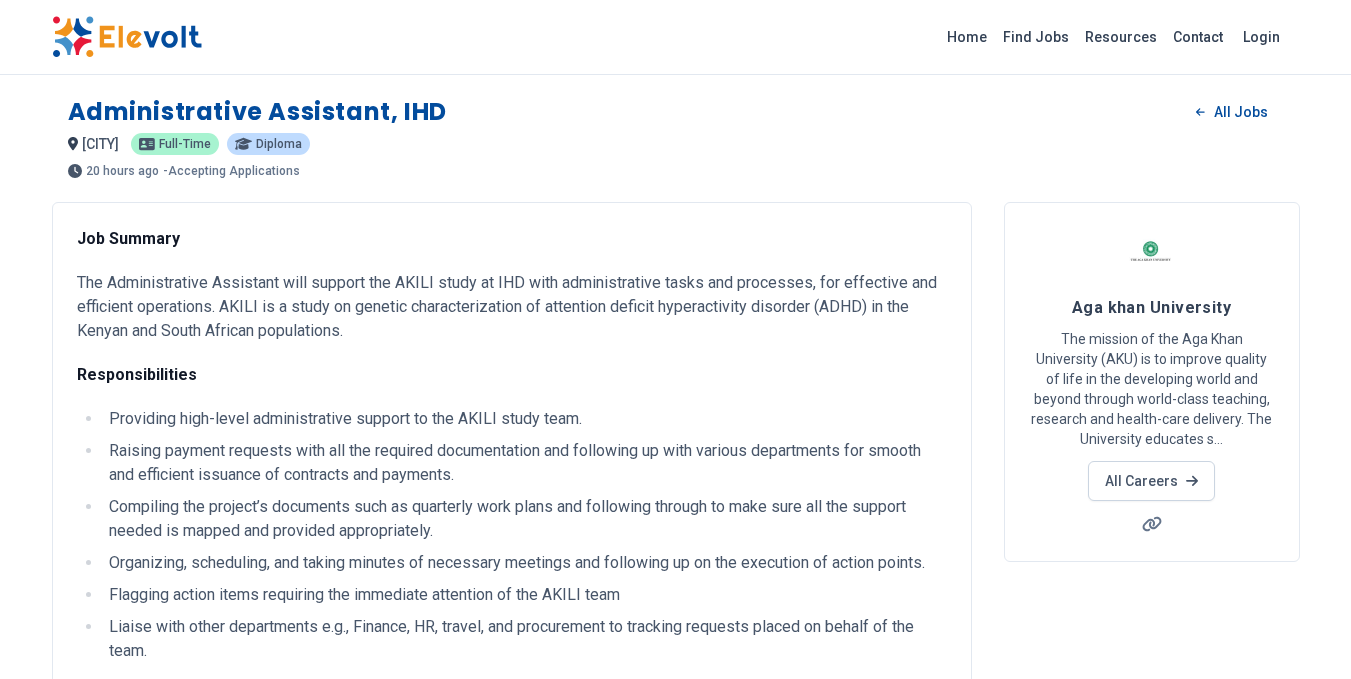 scroll, scrollTop: 0, scrollLeft: 0, axis: both 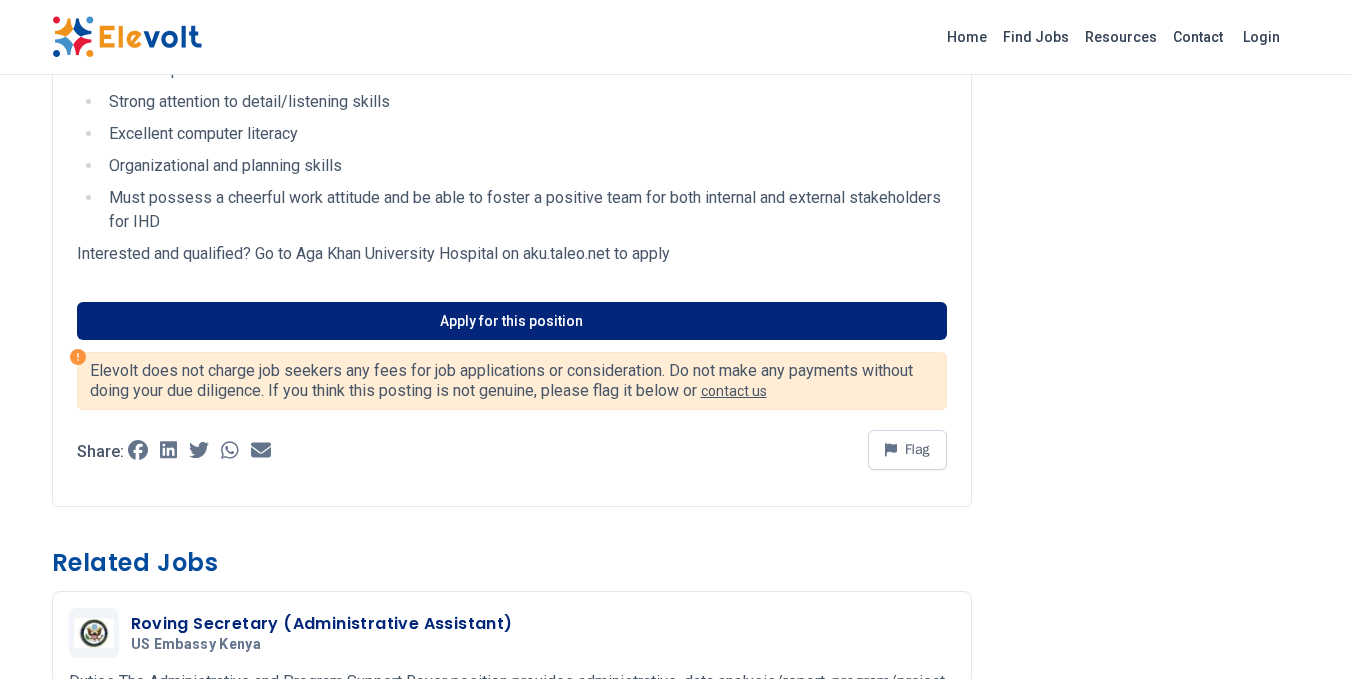 click on "Apply for this position" at bounding box center [512, 321] 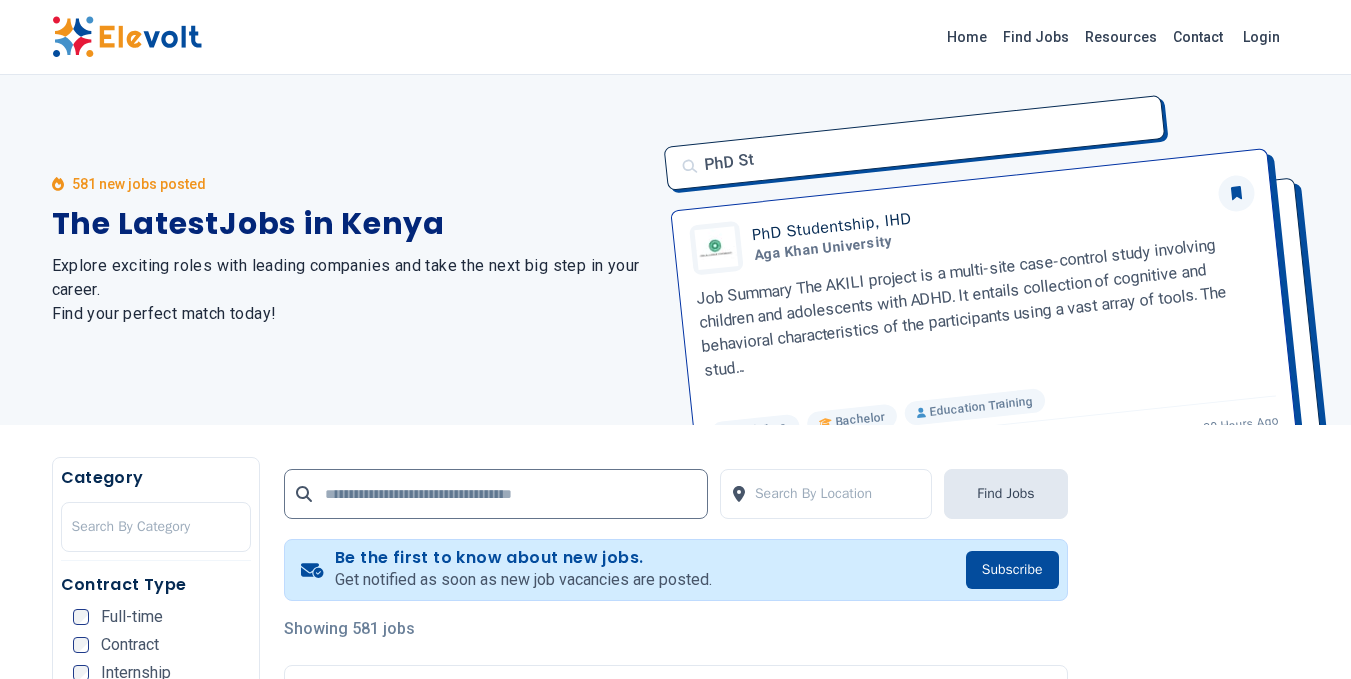 scroll, scrollTop: 0, scrollLeft: 0, axis: both 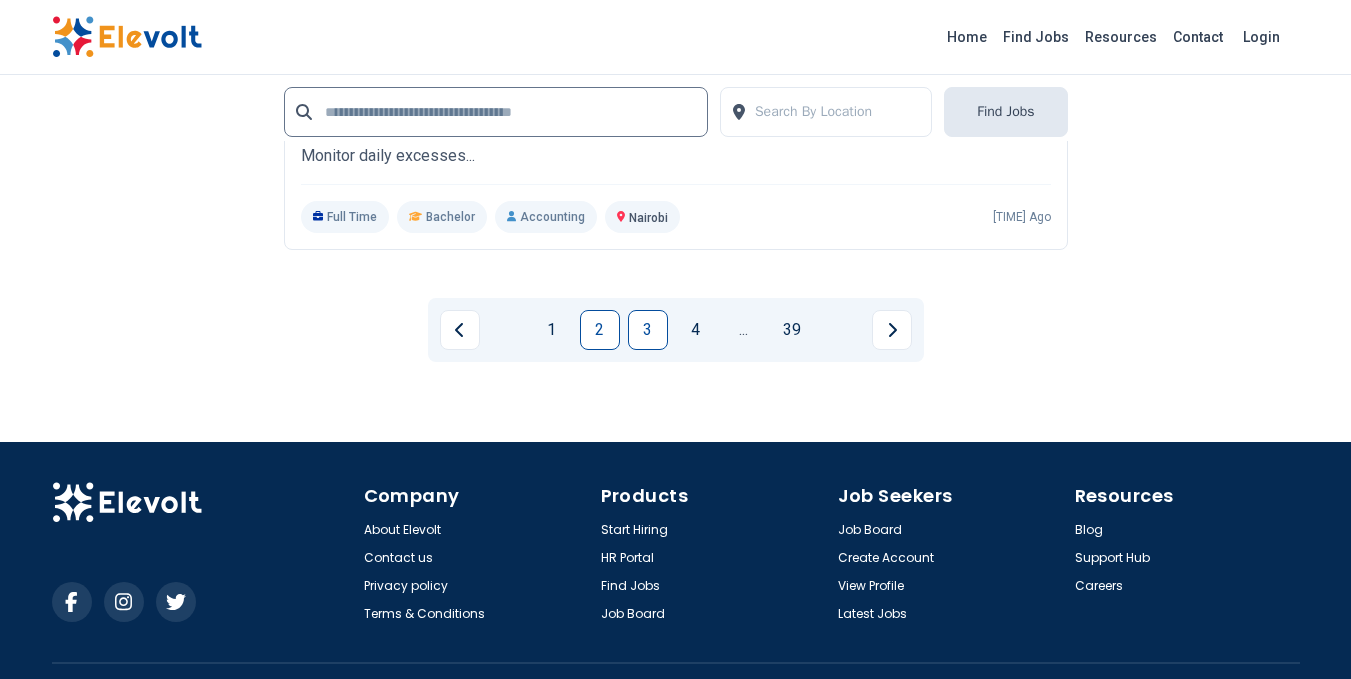 click on "3" at bounding box center (648, 330) 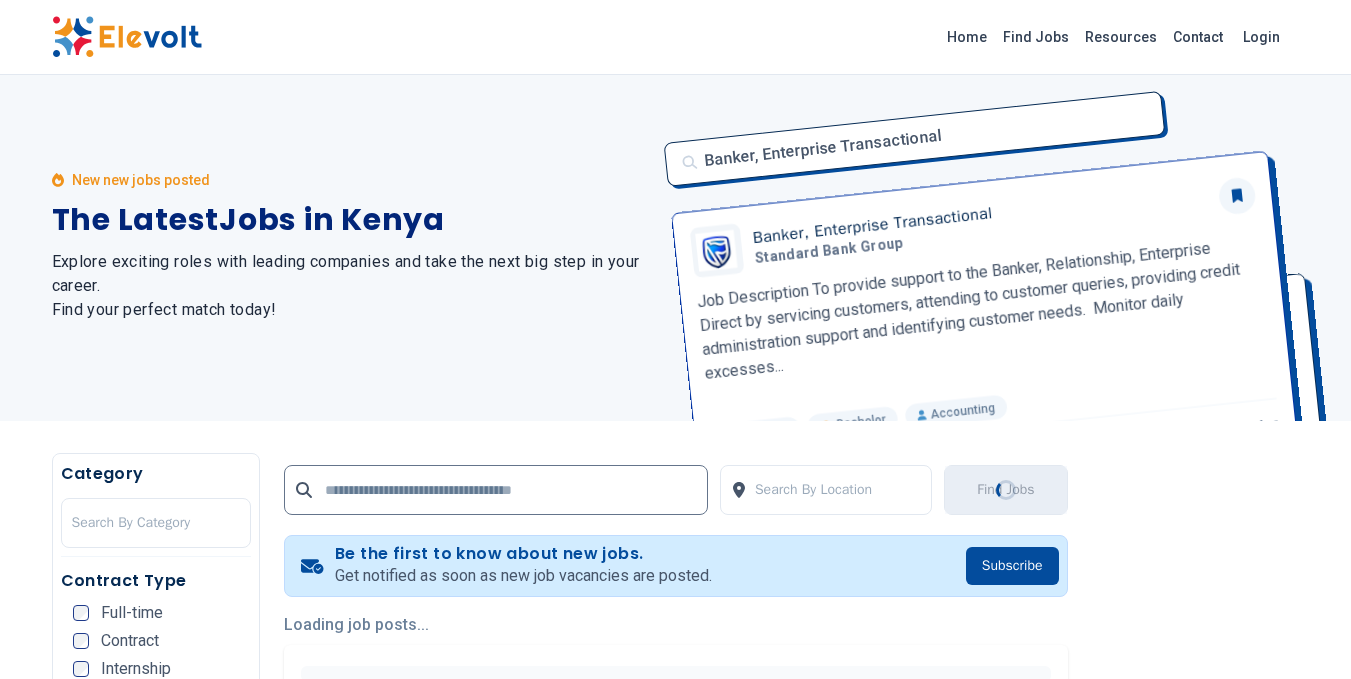 scroll, scrollTop: 0, scrollLeft: 0, axis: both 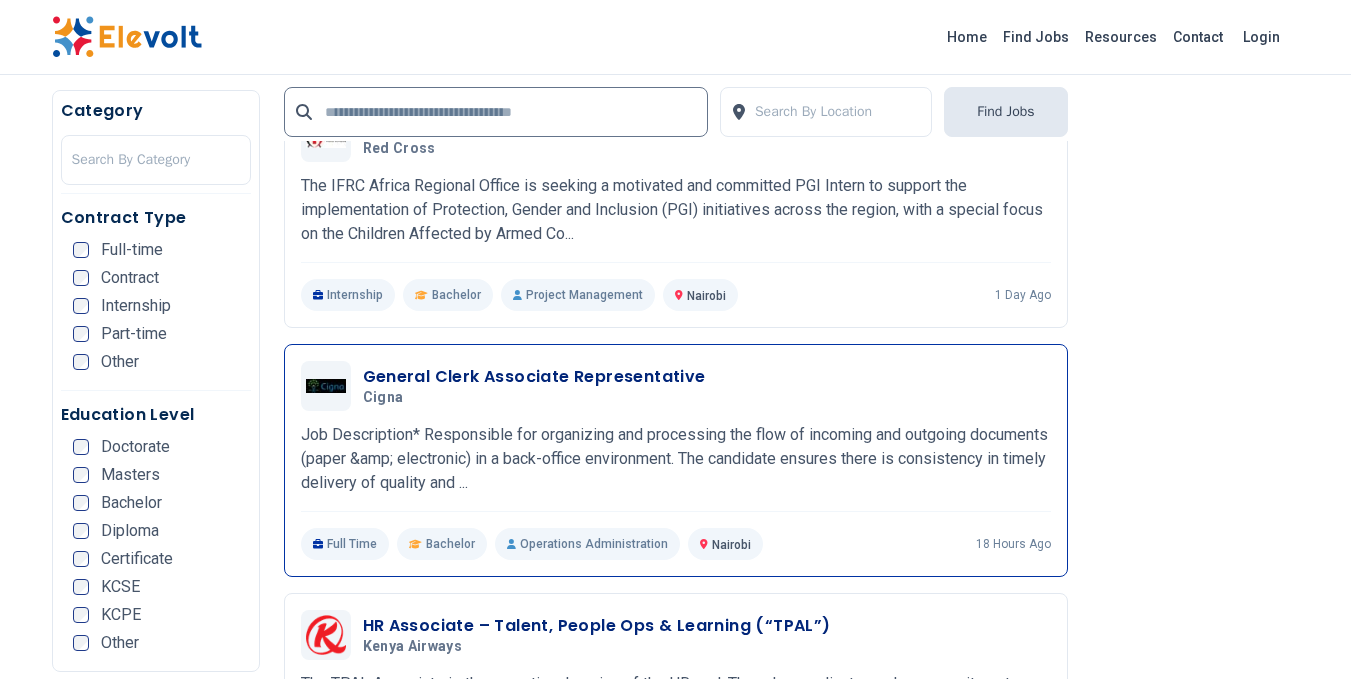 click on "General Clerk Associate Representative" at bounding box center (534, 377) 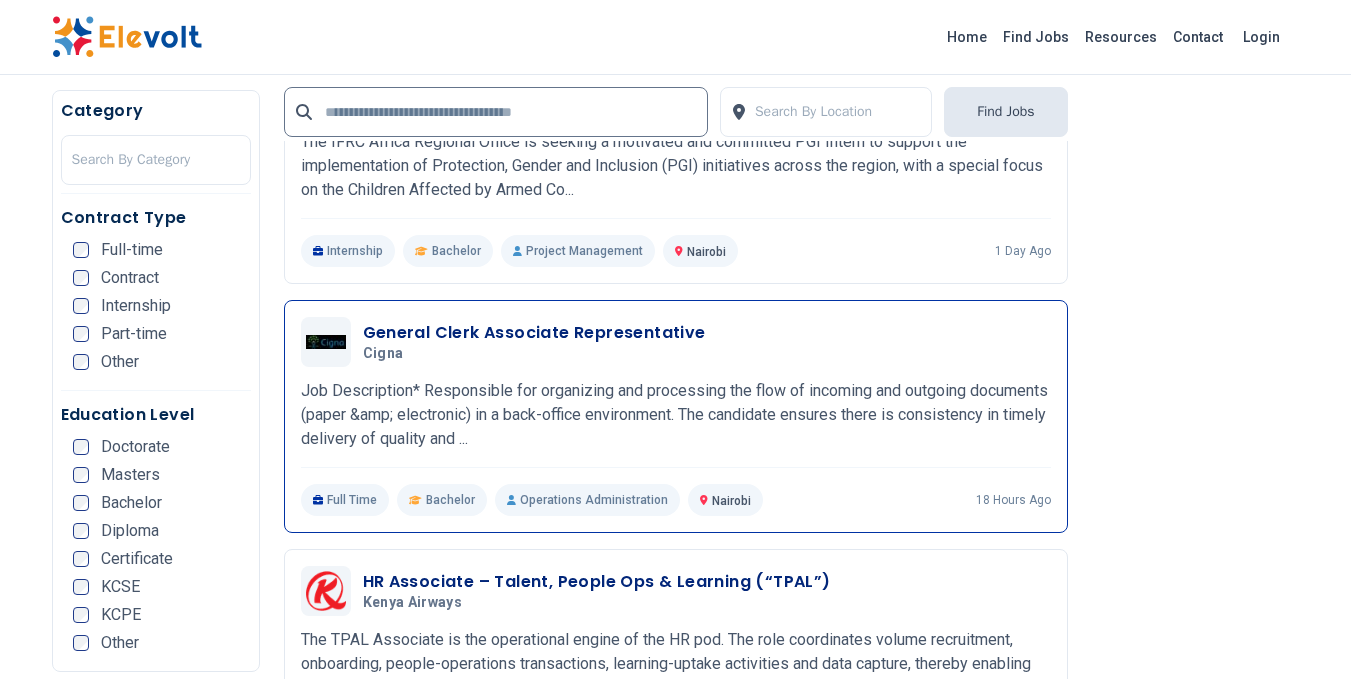 scroll, scrollTop: 3531, scrollLeft: 0, axis: vertical 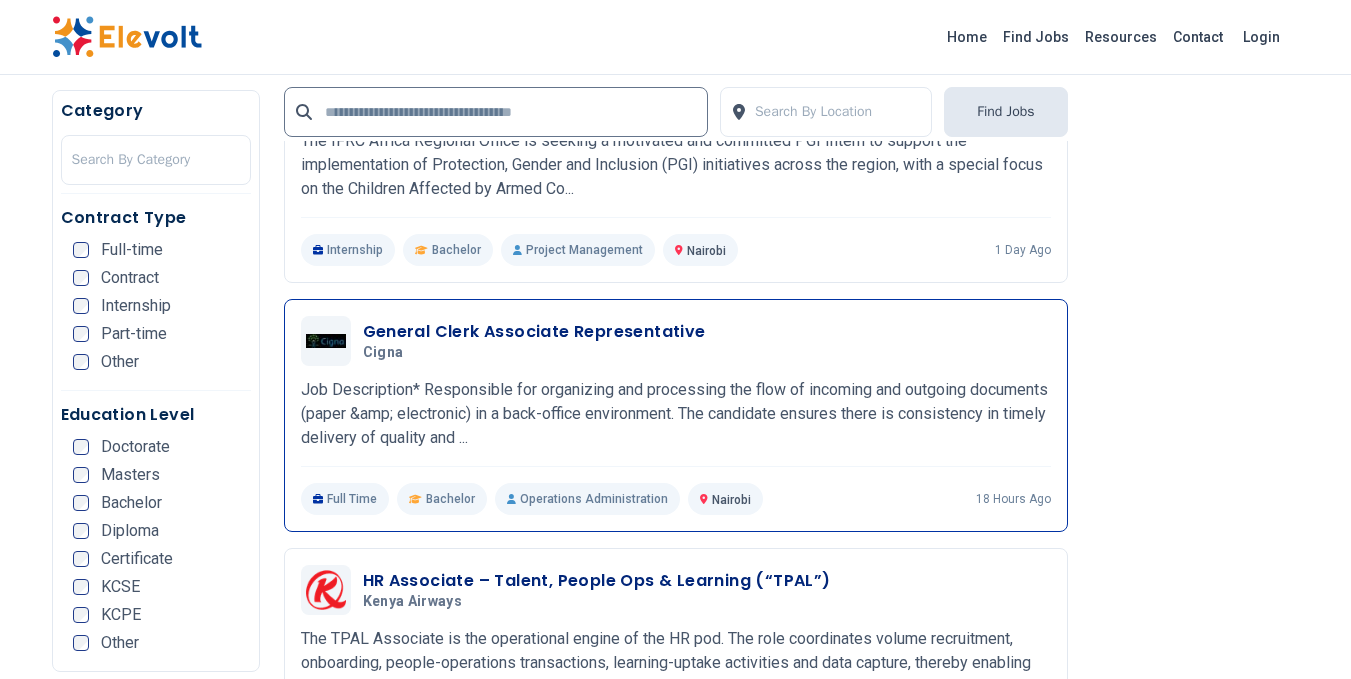 click on "General Clerk Associate Representative" at bounding box center (534, 332) 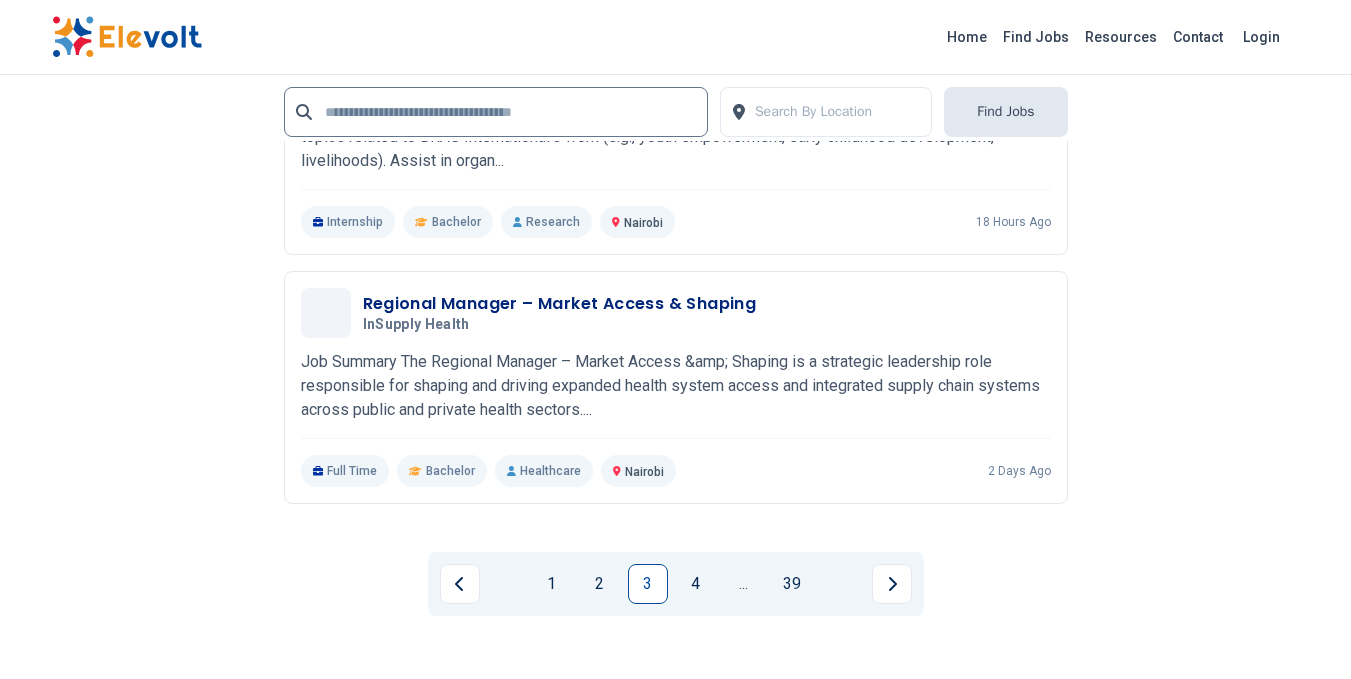 scroll, scrollTop: 4494, scrollLeft: 0, axis: vertical 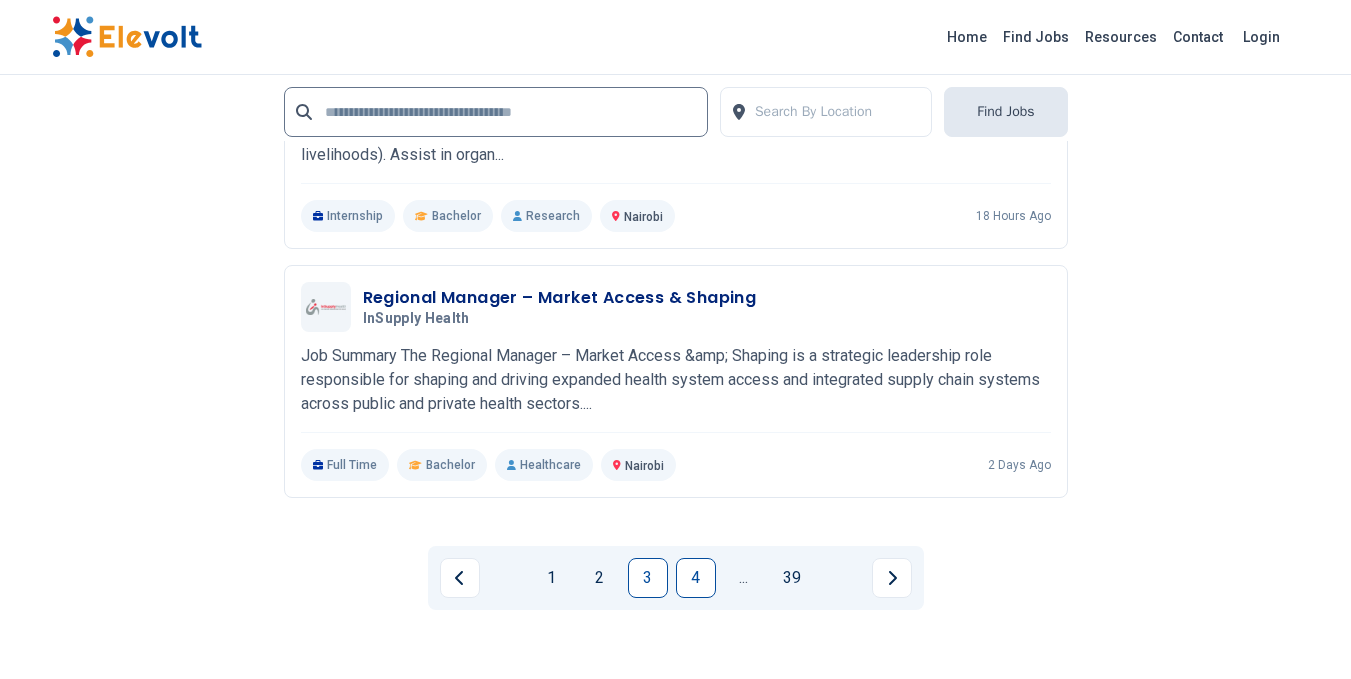 click on "4" at bounding box center (696, 578) 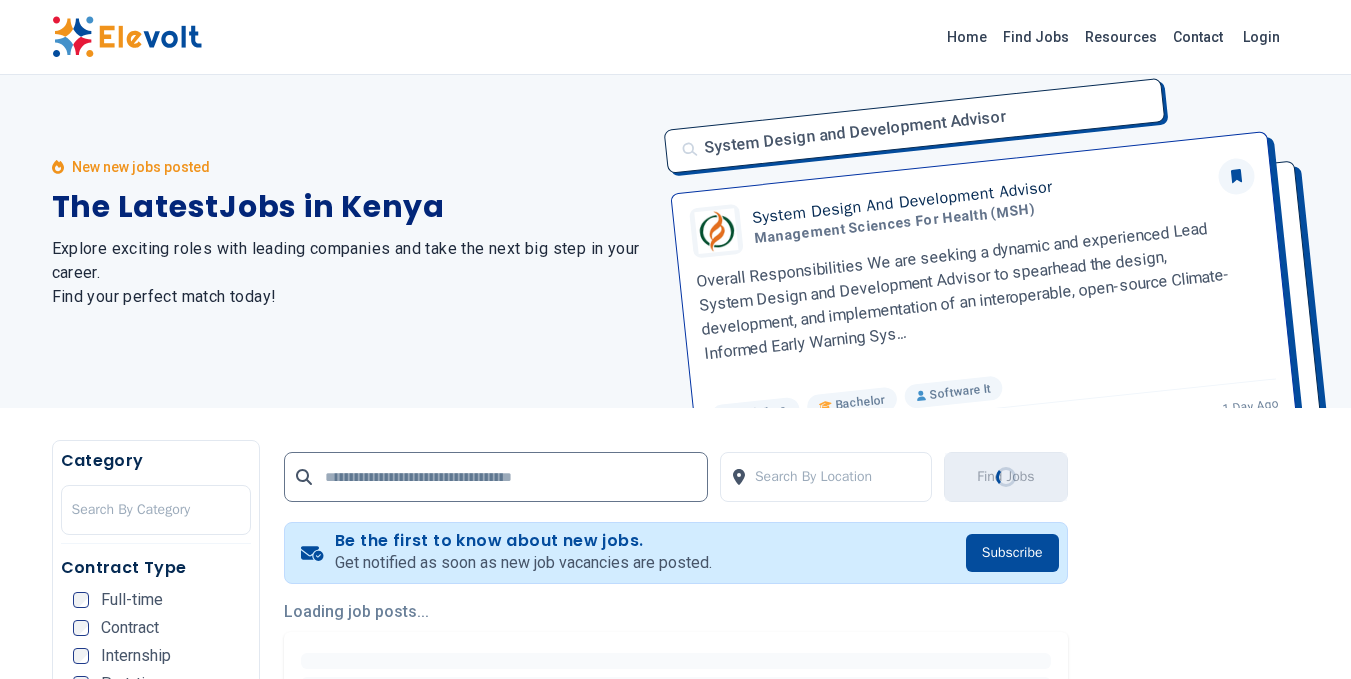 scroll, scrollTop: 0, scrollLeft: 0, axis: both 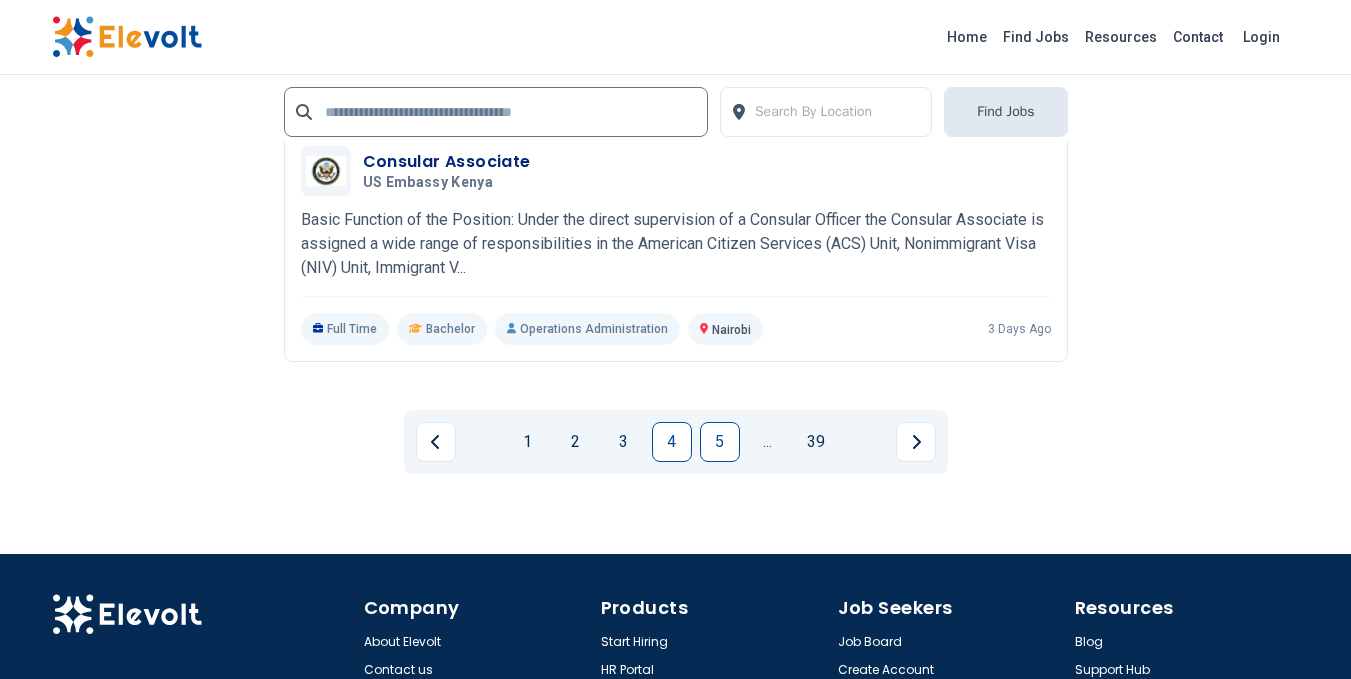 click on "5" at bounding box center [720, 442] 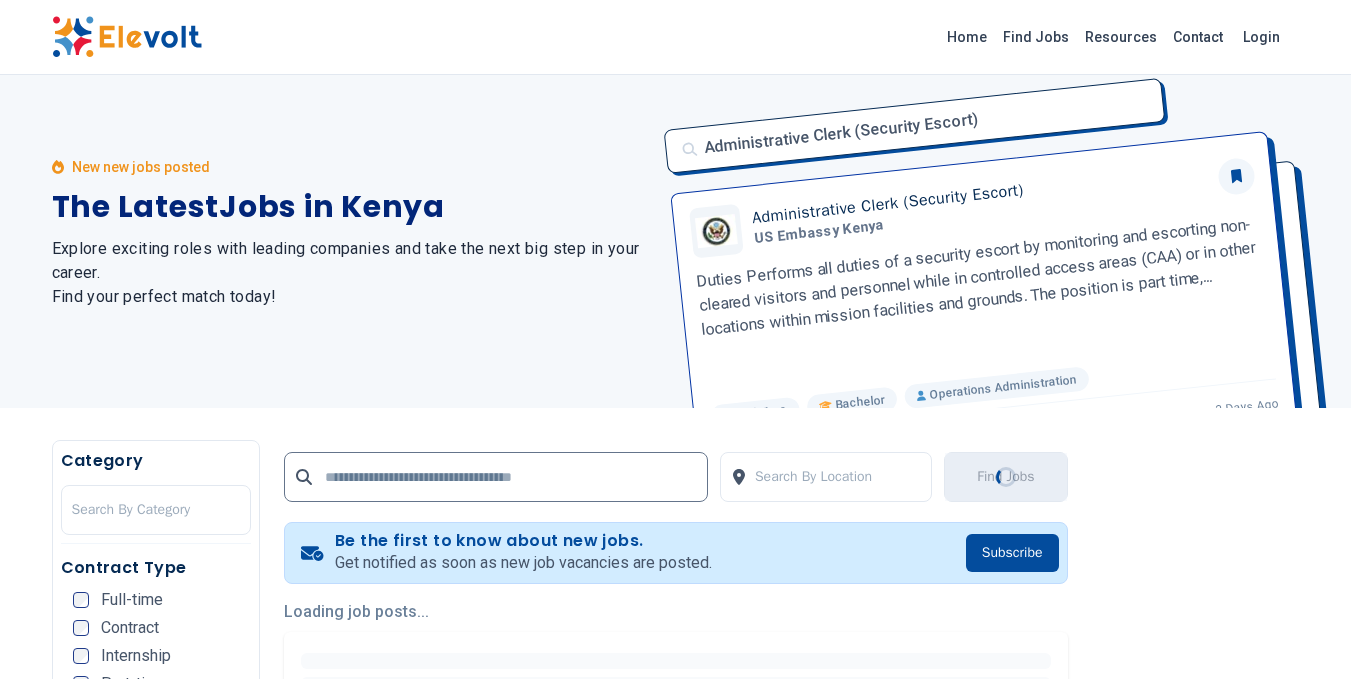 scroll, scrollTop: 0, scrollLeft: 0, axis: both 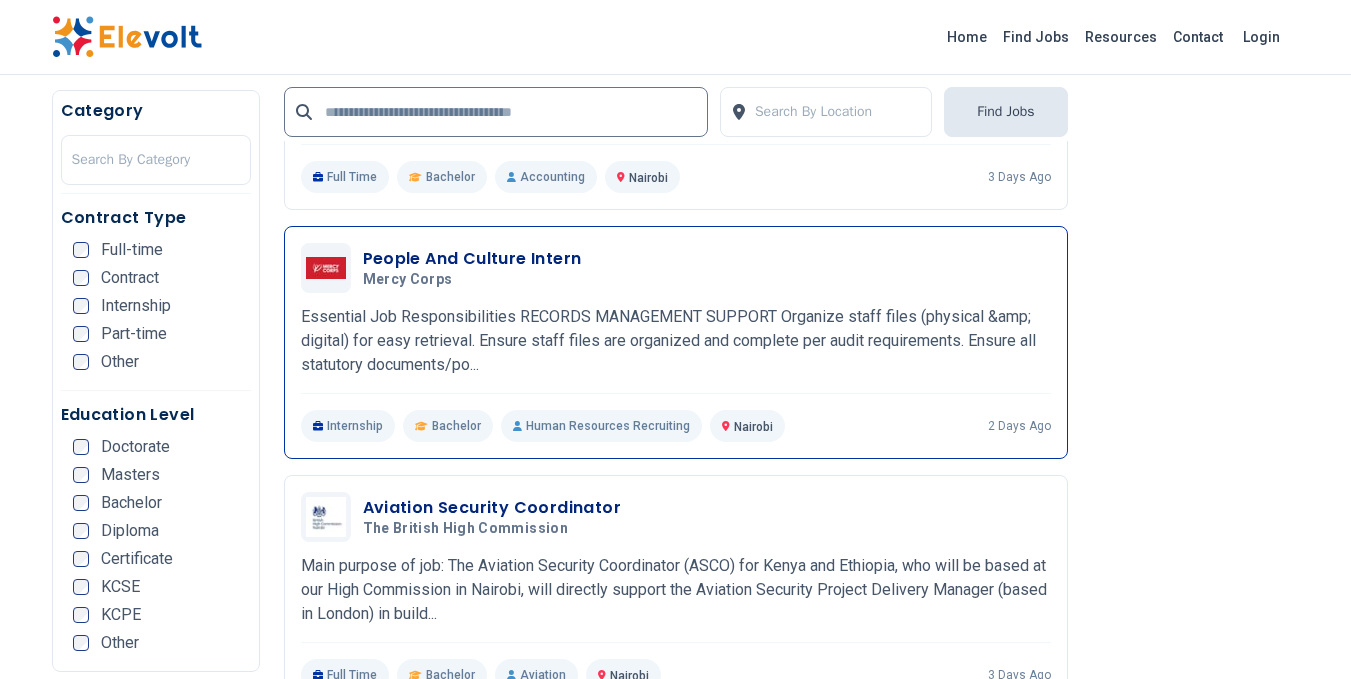 click on "People And Culture Intern" at bounding box center (472, 259) 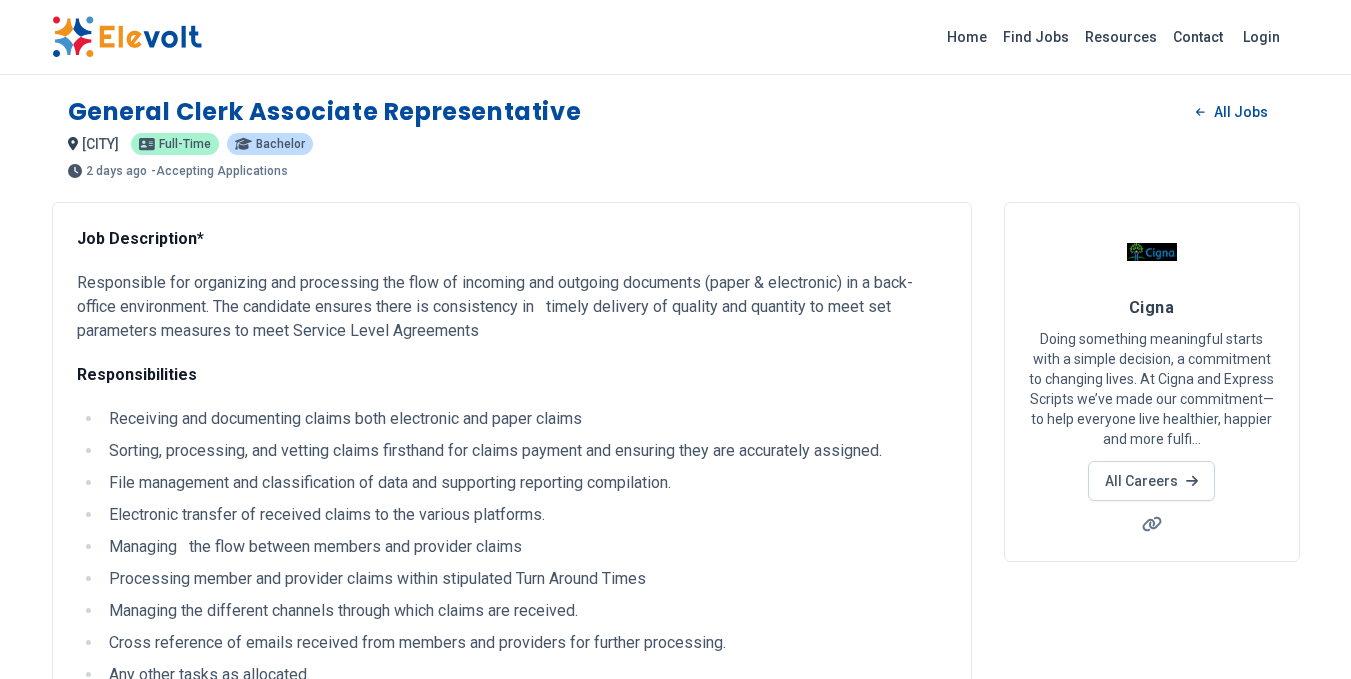 scroll, scrollTop: 0, scrollLeft: 0, axis: both 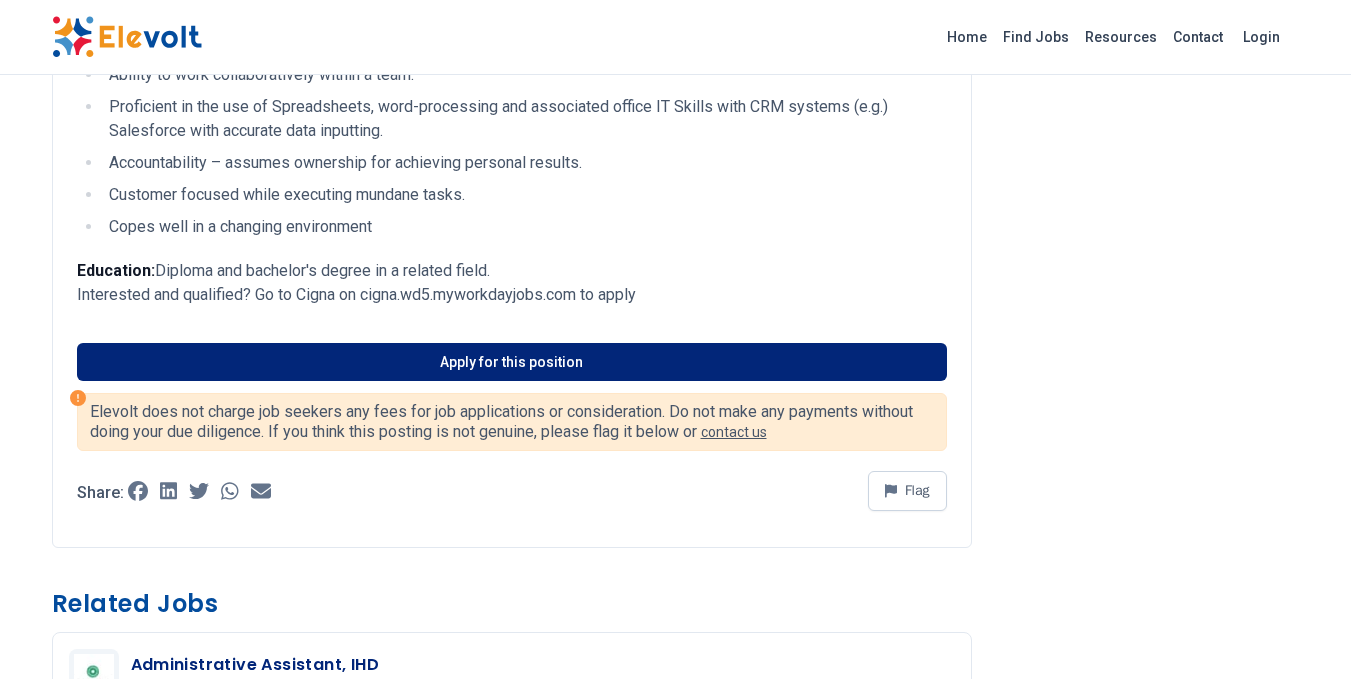 click on "Apply for this position" at bounding box center (512, 362) 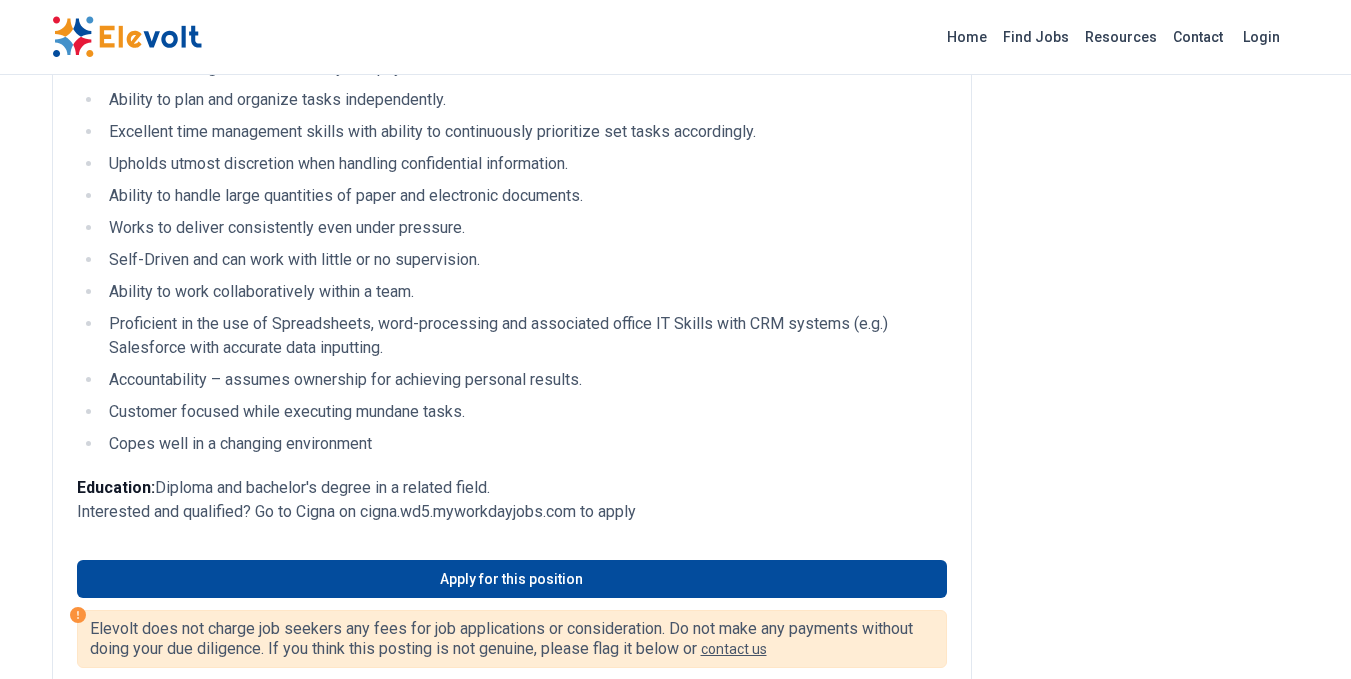 scroll, scrollTop: 728, scrollLeft: 0, axis: vertical 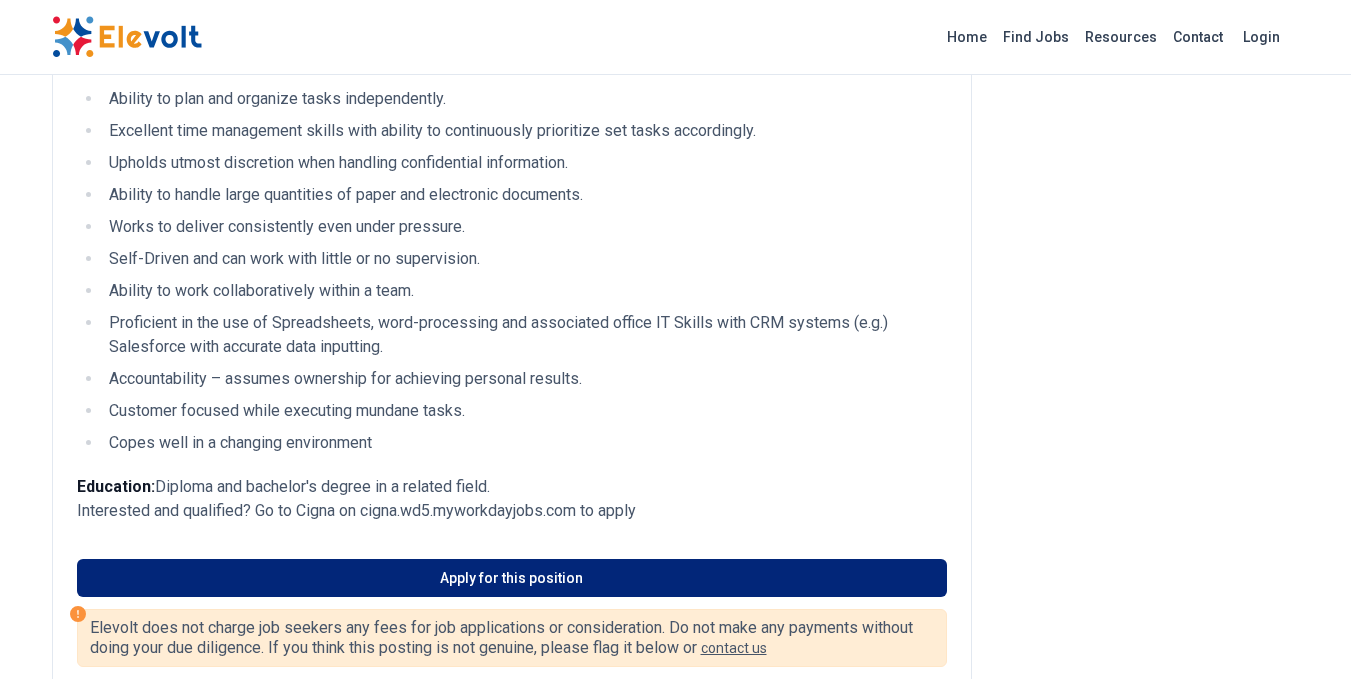 click on "Apply for this position" at bounding box center [512, 578] 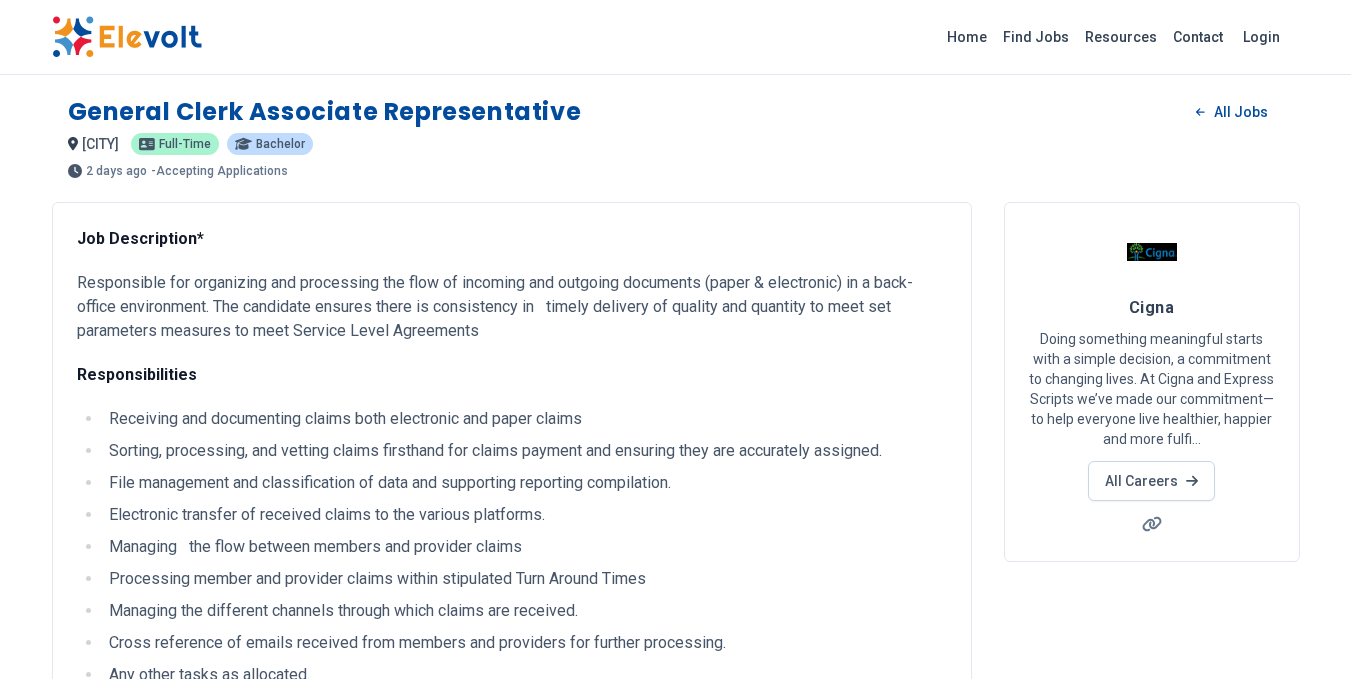 scroll, scrollTop: 0, scrollLeft: 0, axis: both 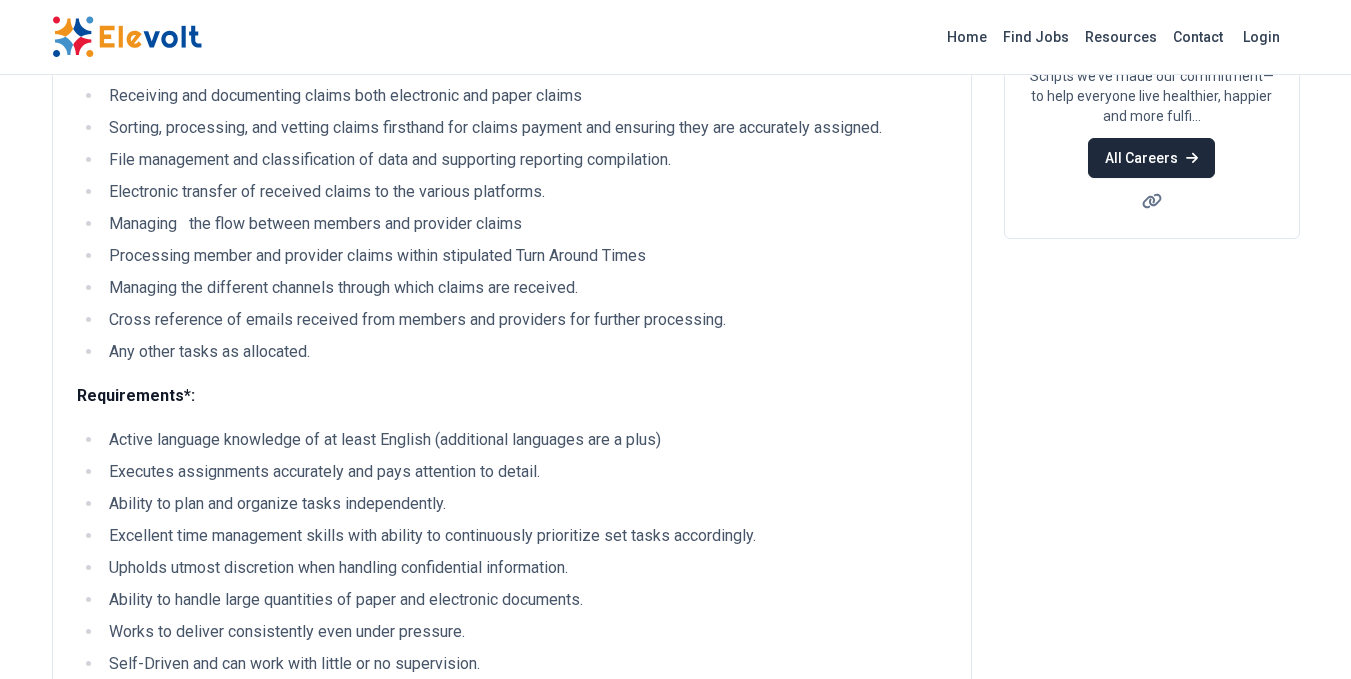 click on "All Careers" at bounding box center (1151, 158) 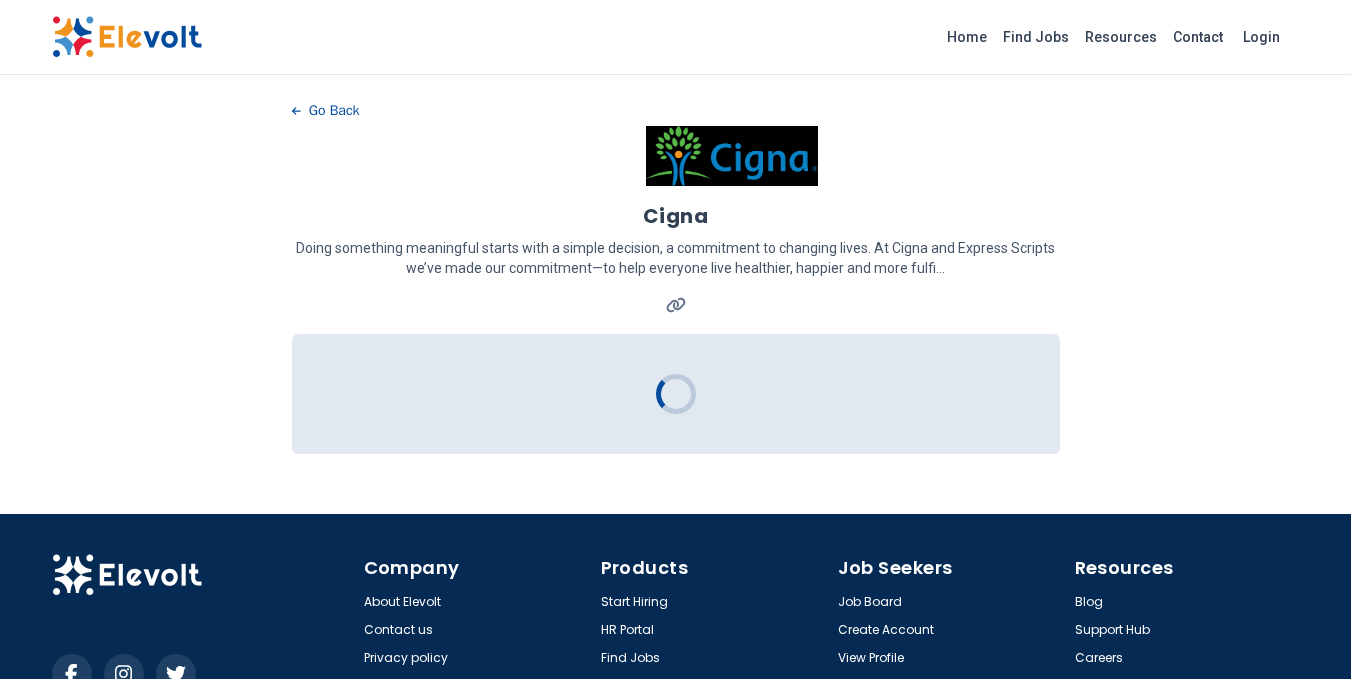 scroll, scrollTop: 0, scrollLeft: 0, axis: both 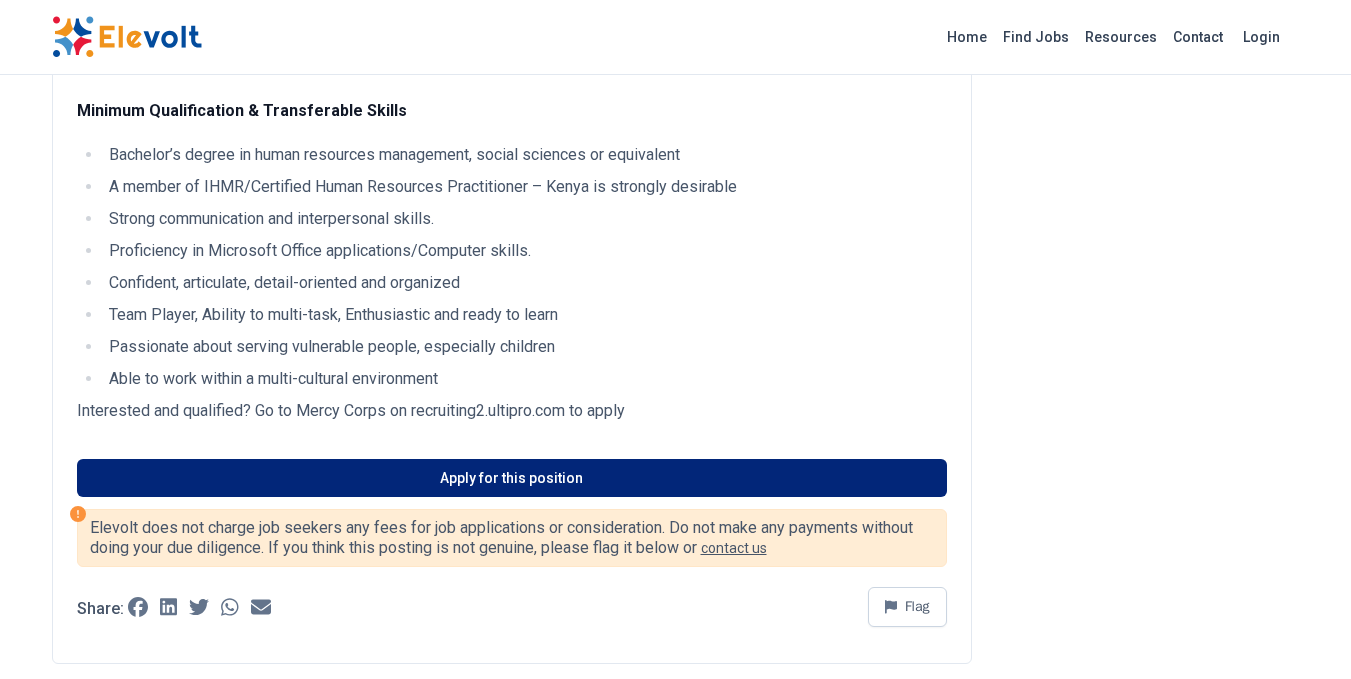 click on "Apply for this position" at bounding box center [512, 478] 